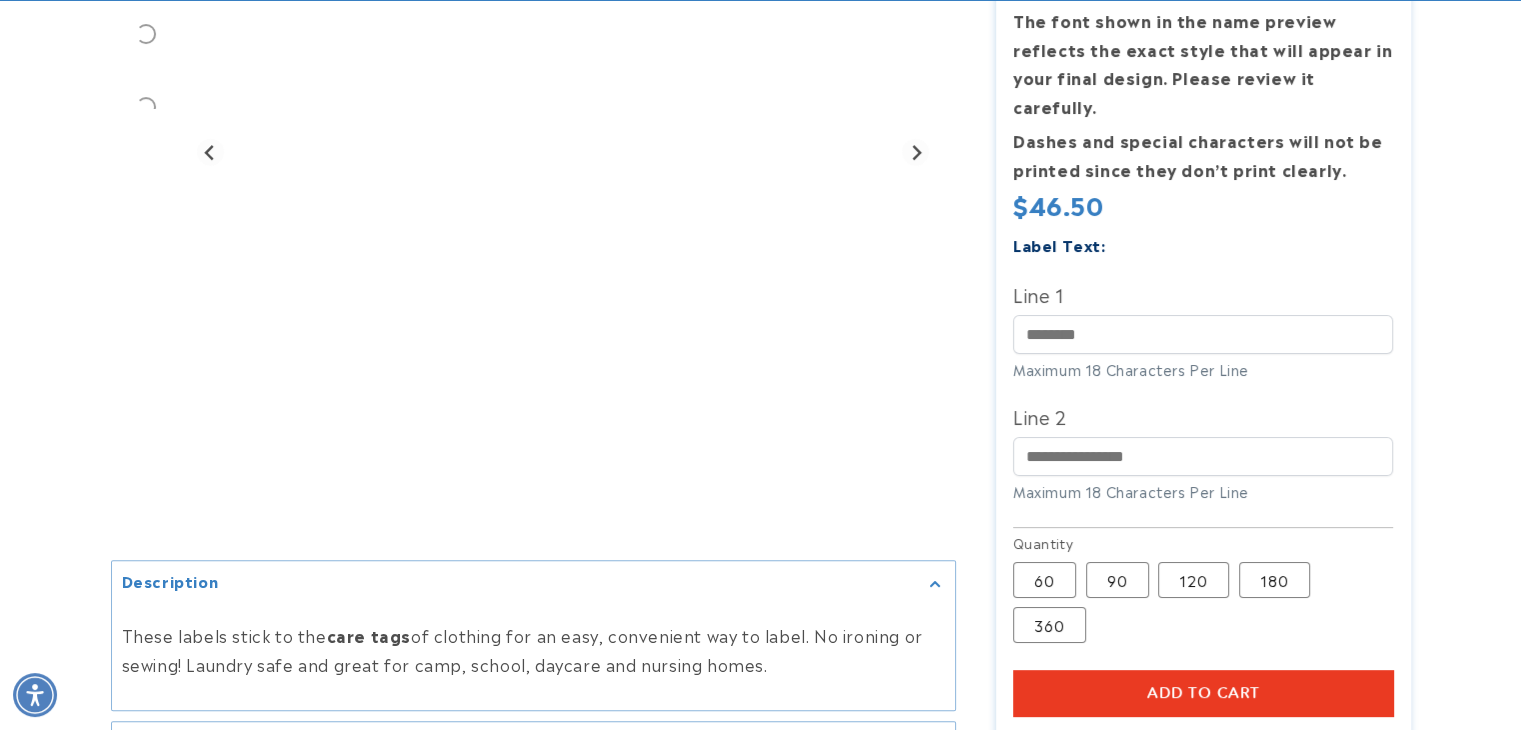 scroll, scrollTop: 500, scrollLeft: 0, axis: vertical 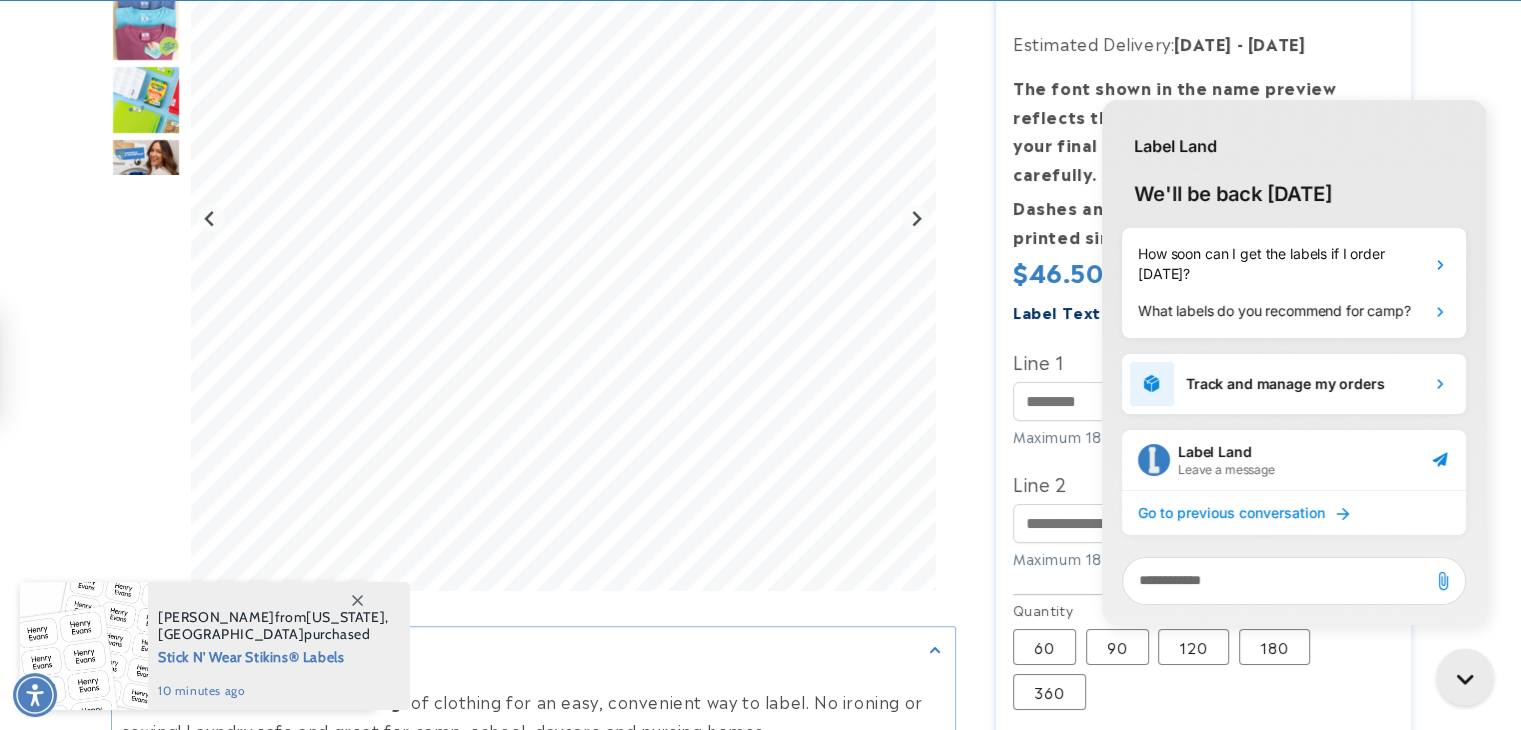 click 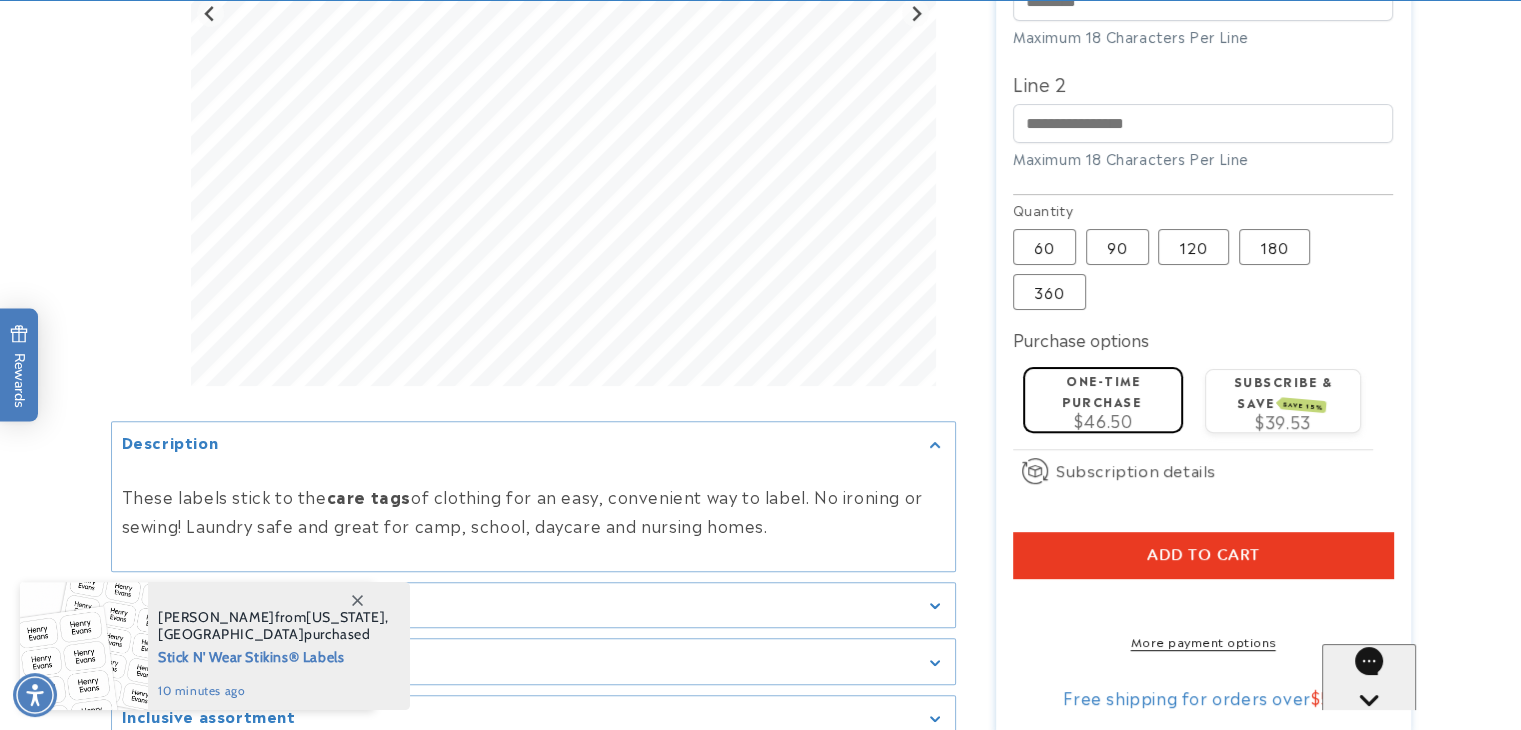 scroll, scrollTop: 1100, scrollLeft: 0, axis: vertical 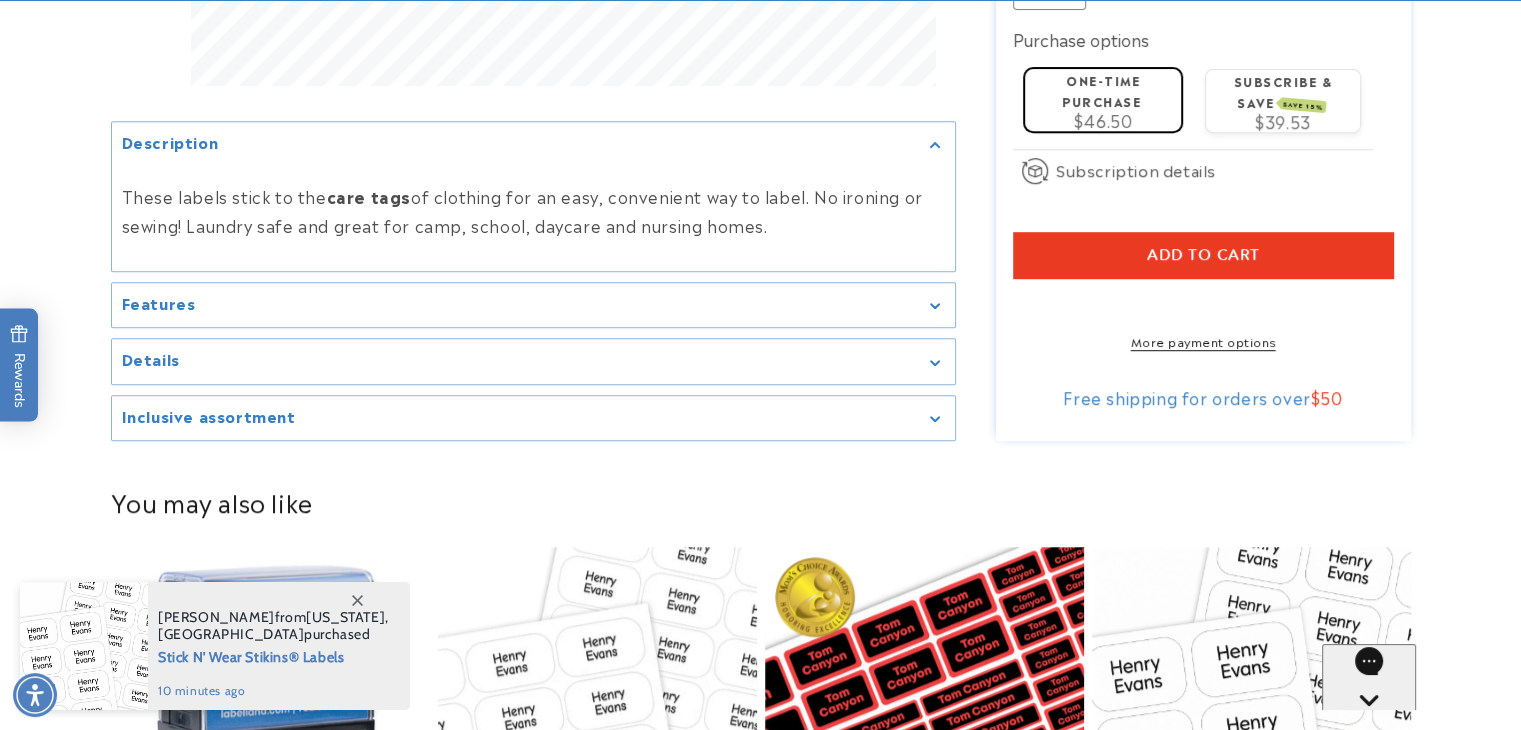 click on "Features" at bounding box center (533, 304) 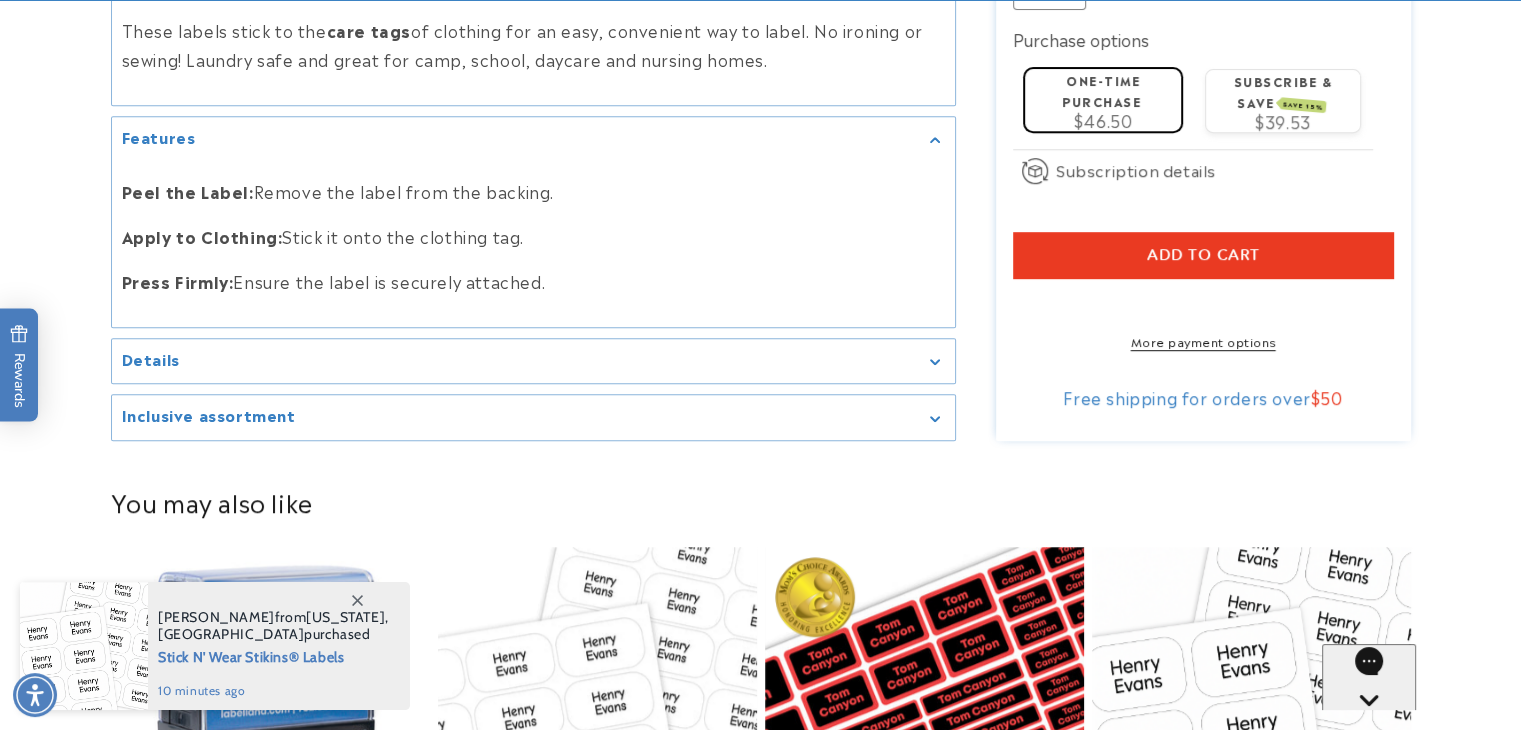 click on "Details" at bounding box center [533, 361] 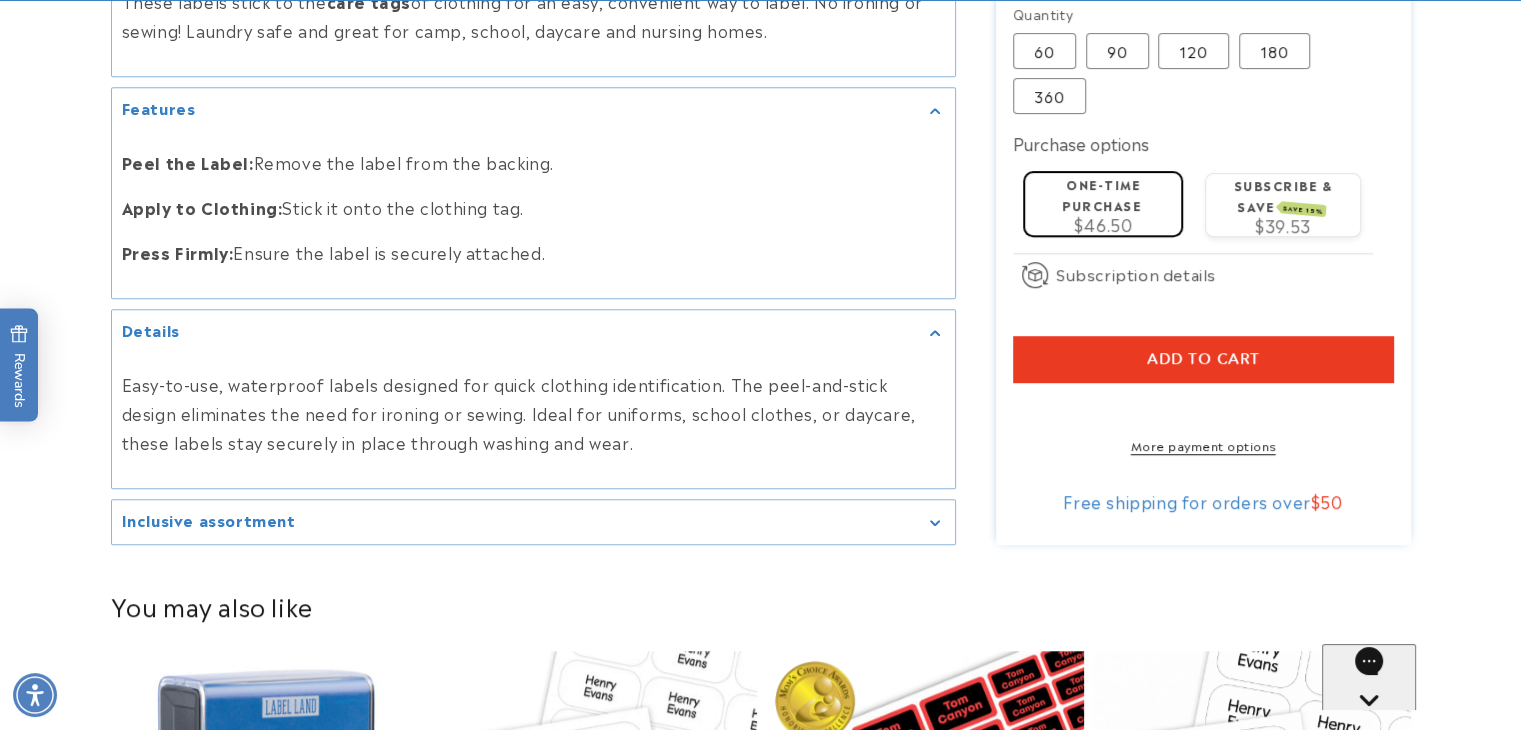 click on "Inclusive assortment" at bounding box center (533, 522) 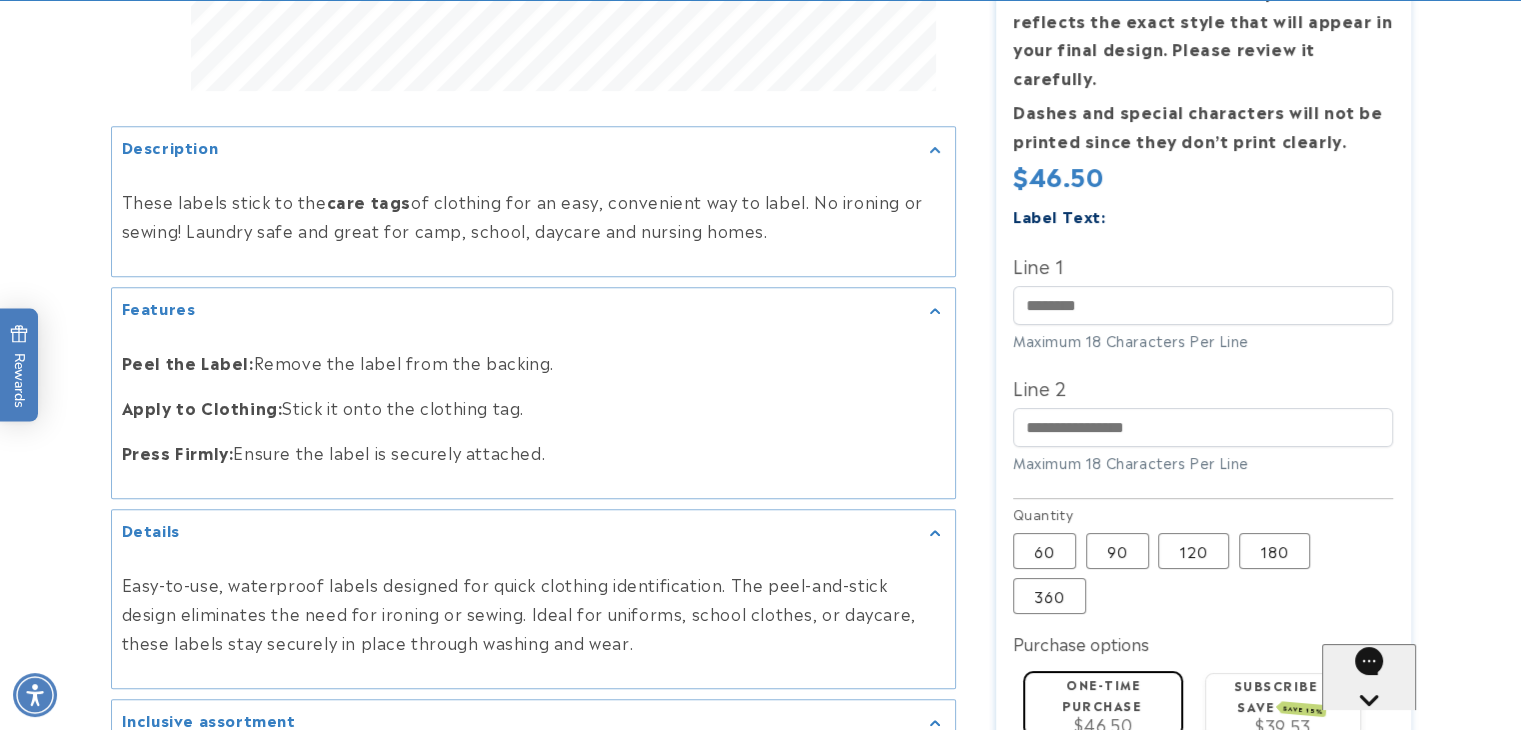 scroll, scrollTop: 1200, scrollLeft: 0, axis: vertical 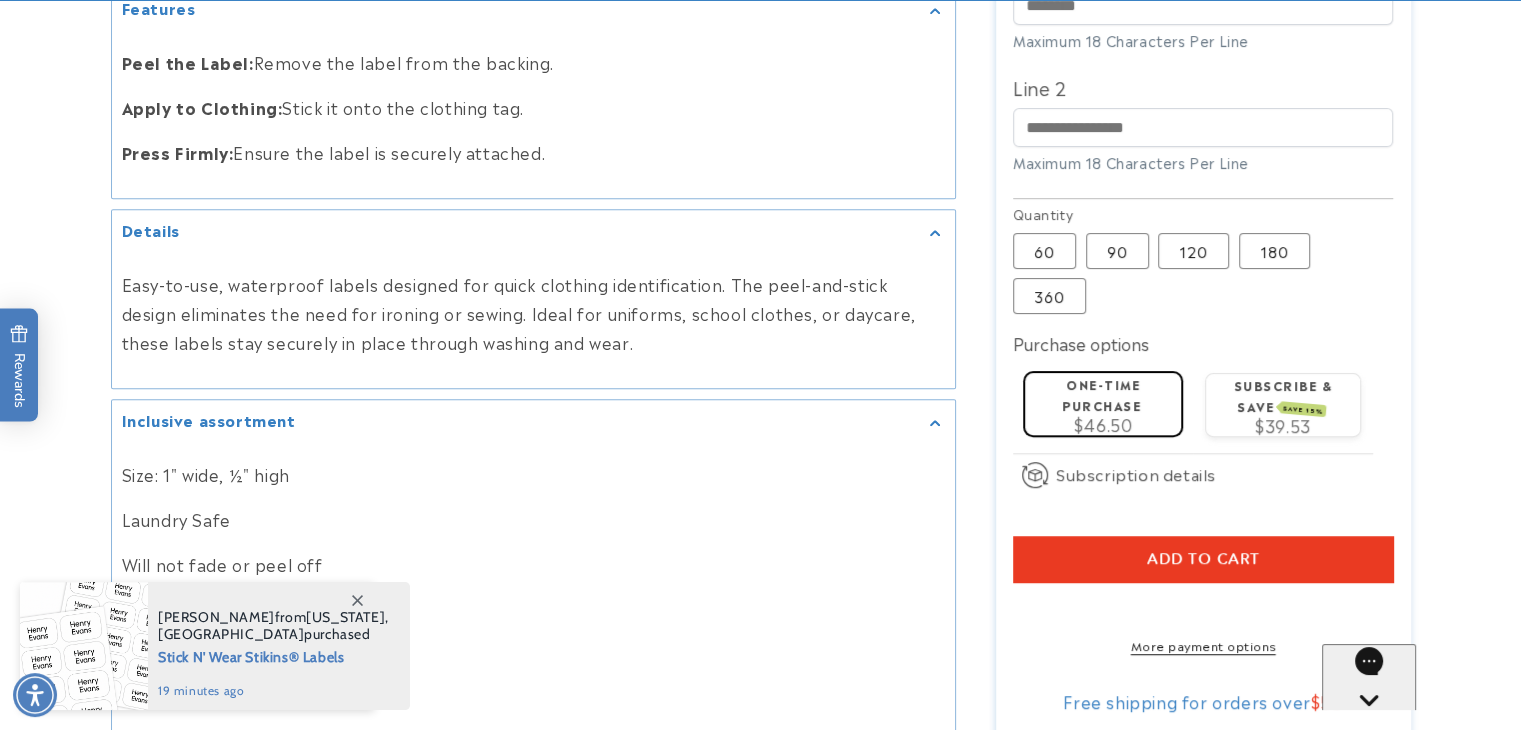 drag, startPoint x: 1167, startPoint y: 542, endPoint x: 1187, endPoint y: 550, distance: 21.540659 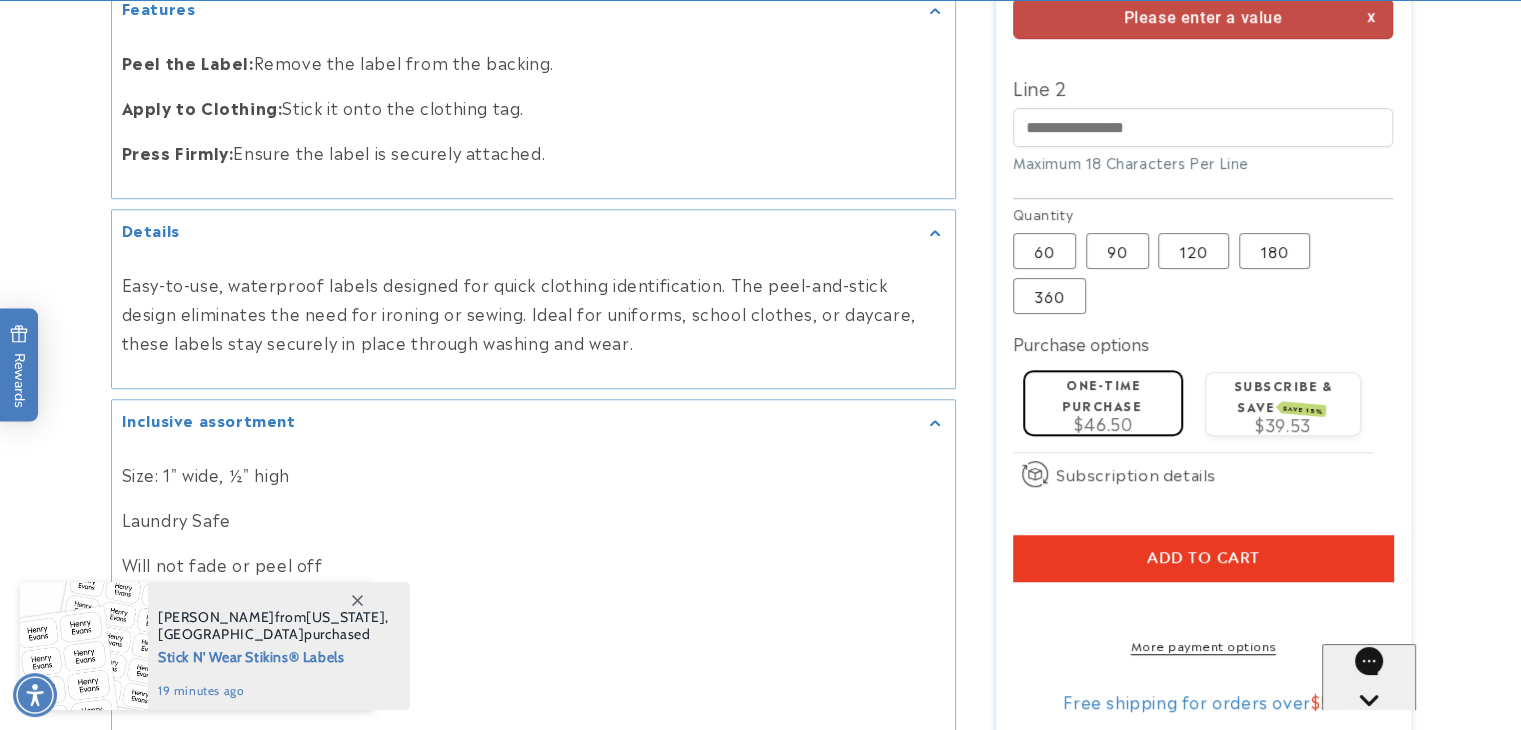 scroll, scrollTop: 1028, scrollLeft: 0, axis: vertical 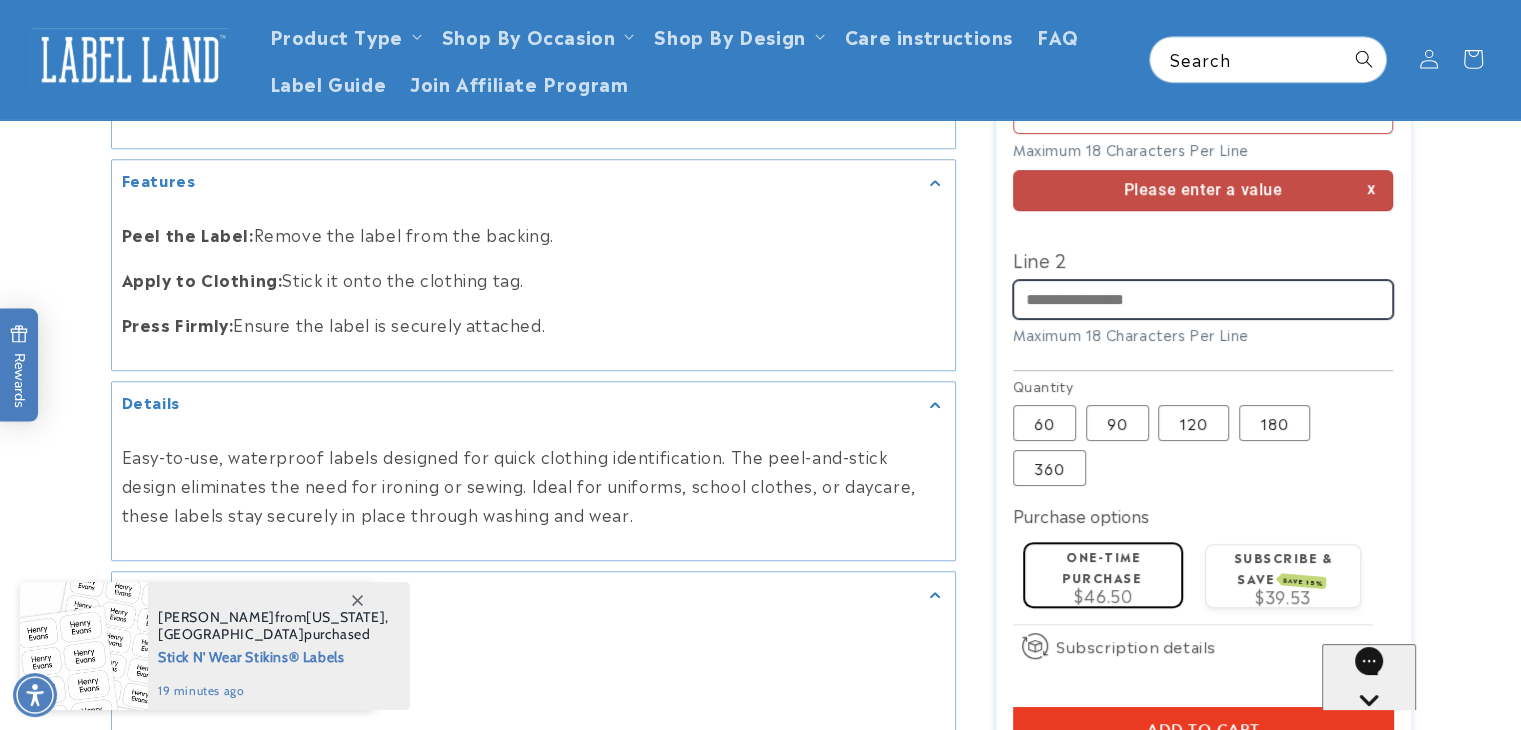 click on "Line 2" at bounding box center (1203, 299) 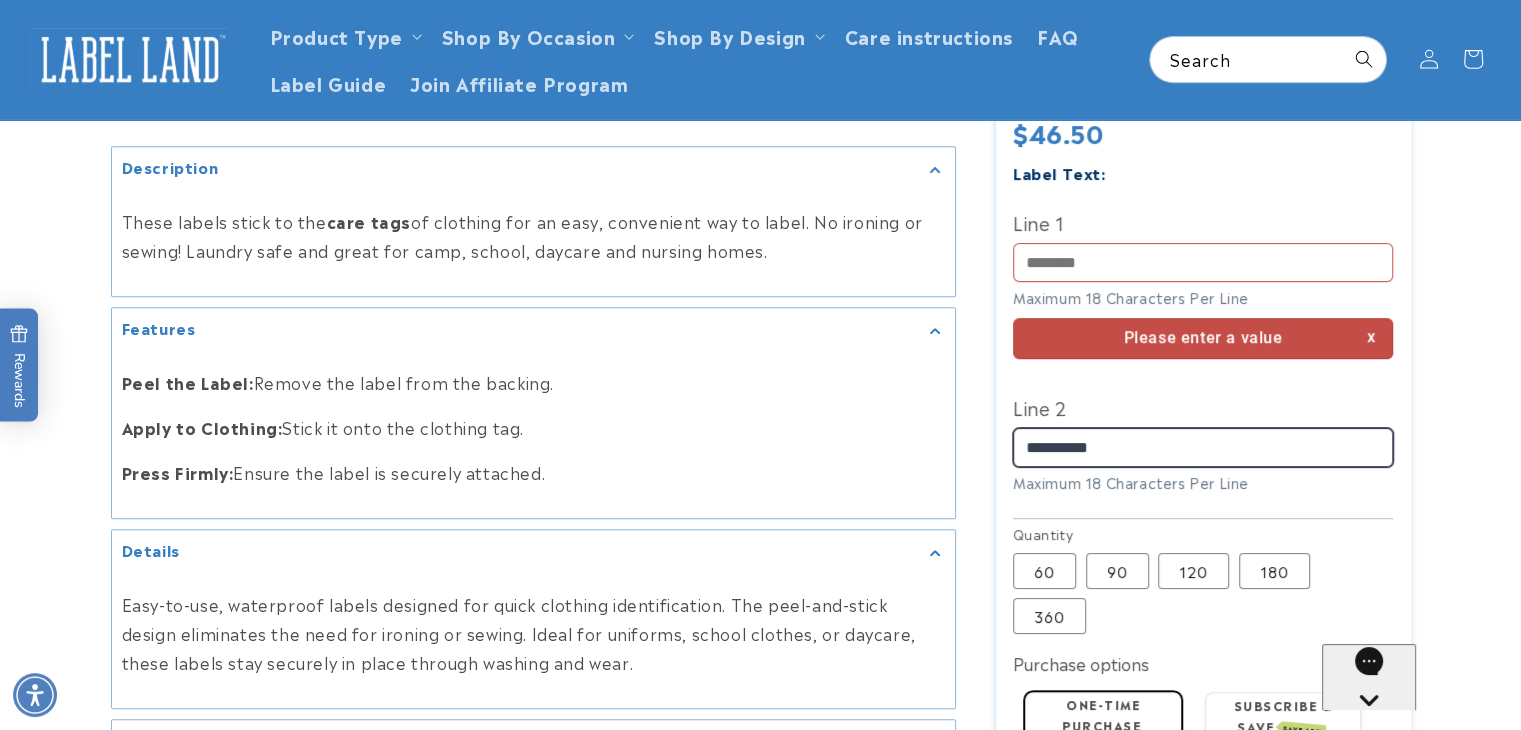 scroll, scrollTop: 828, scrollLeft: 0, axis: vertical 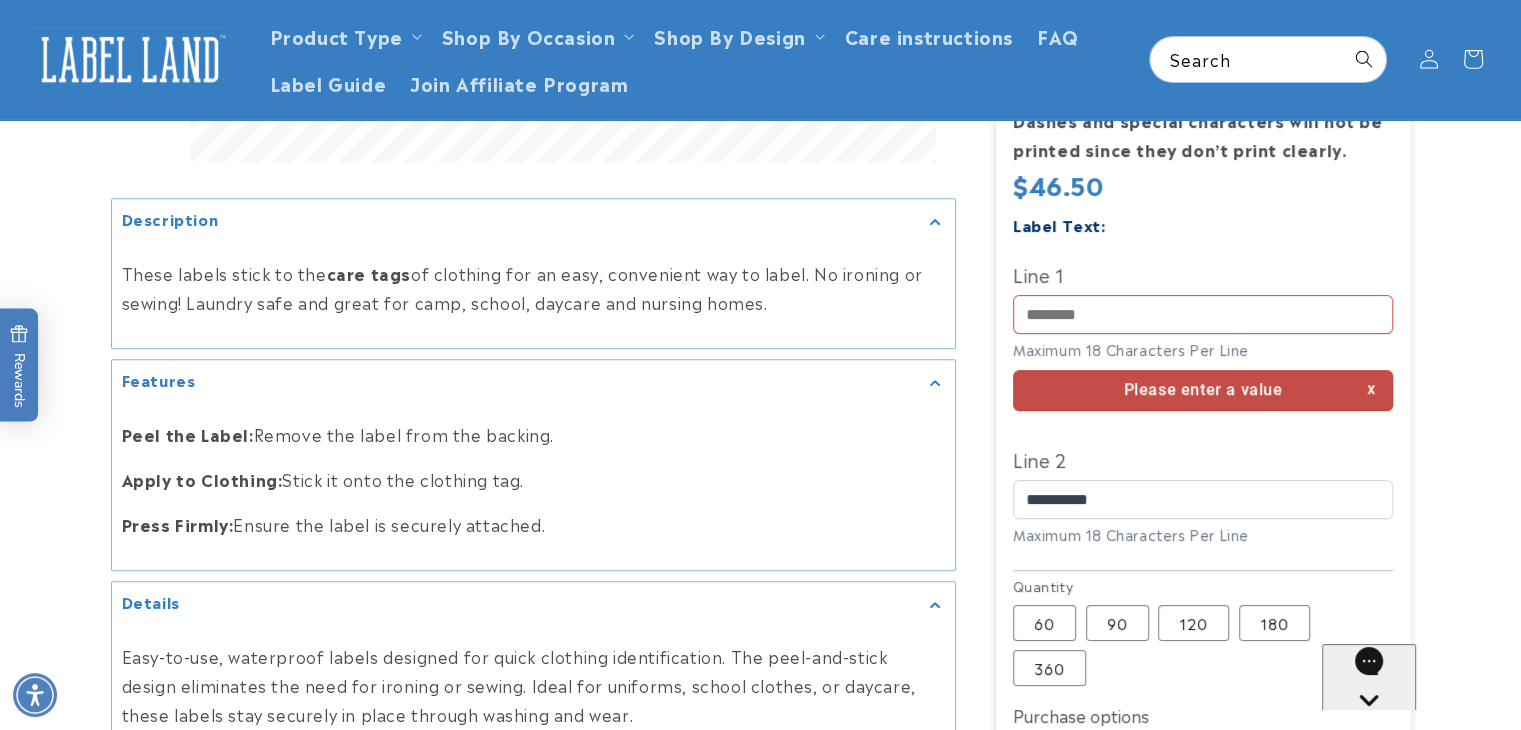 click on "Line 1
Maximum 18 Characters Per Line
Please enter a value" at bounding box center (1203, 340) 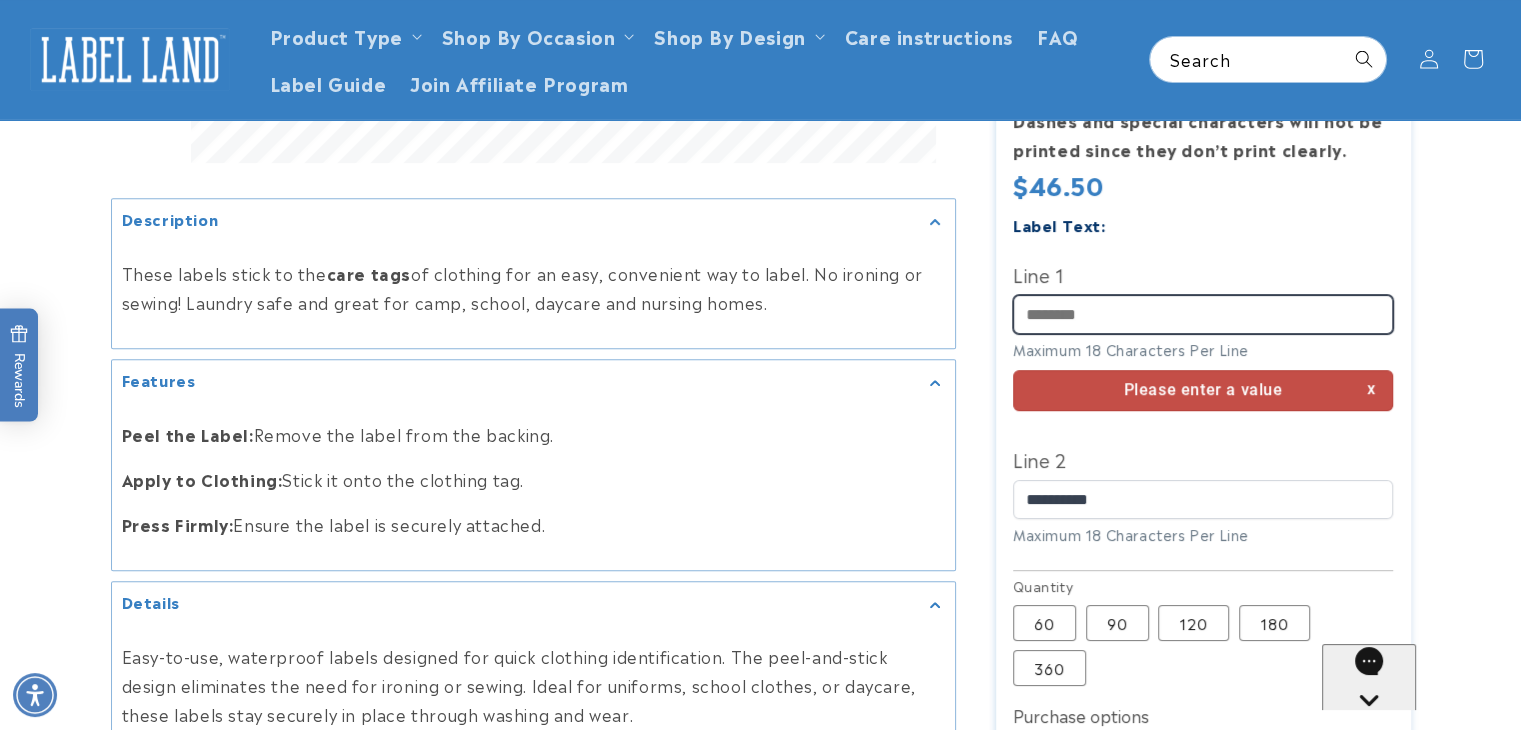 click on "Line 1" at bounding box center [1203, 314] 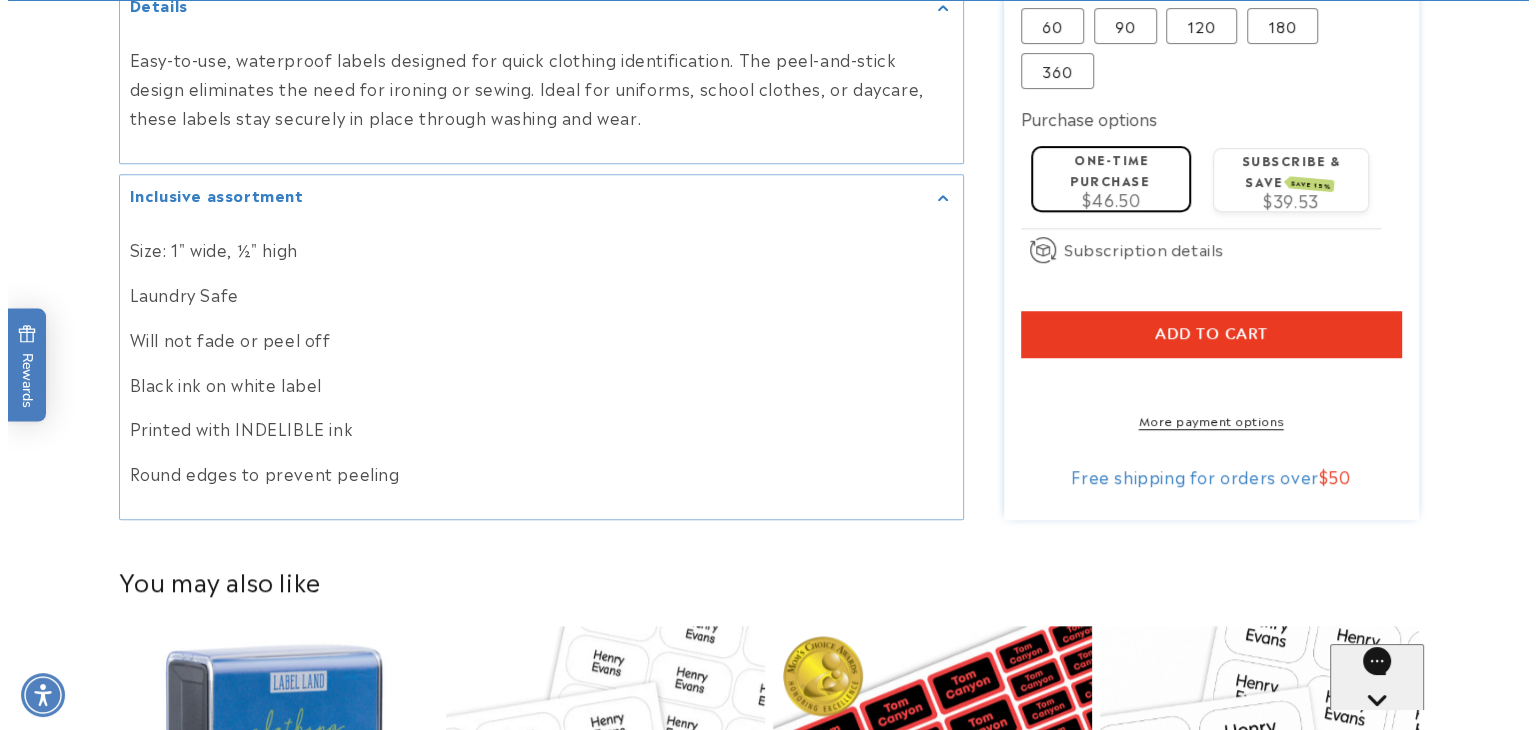 scroll, scrollTop: 1428, scrollLeft: 0, axis: vertical 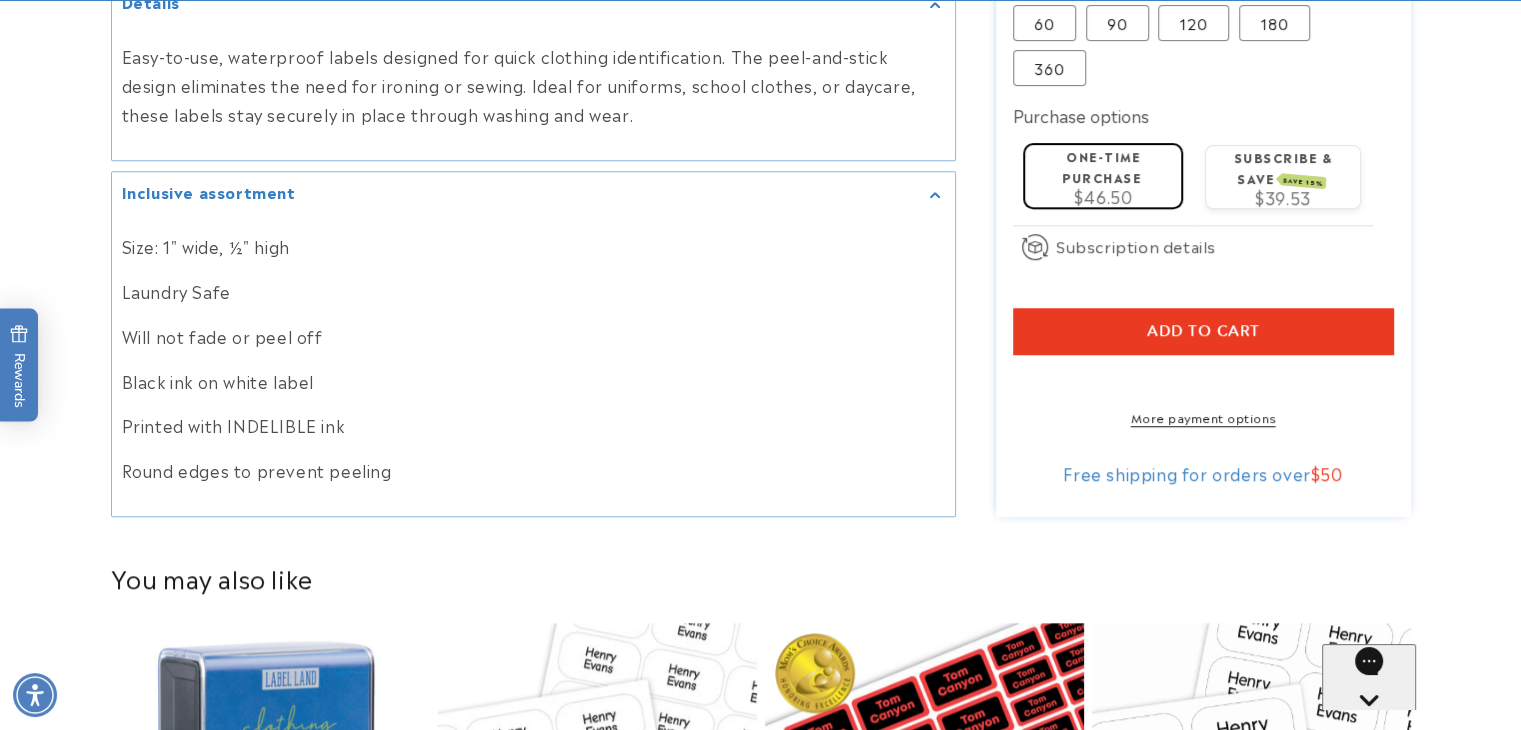 click on "Add to cart" at bounding box center (1203, 331) 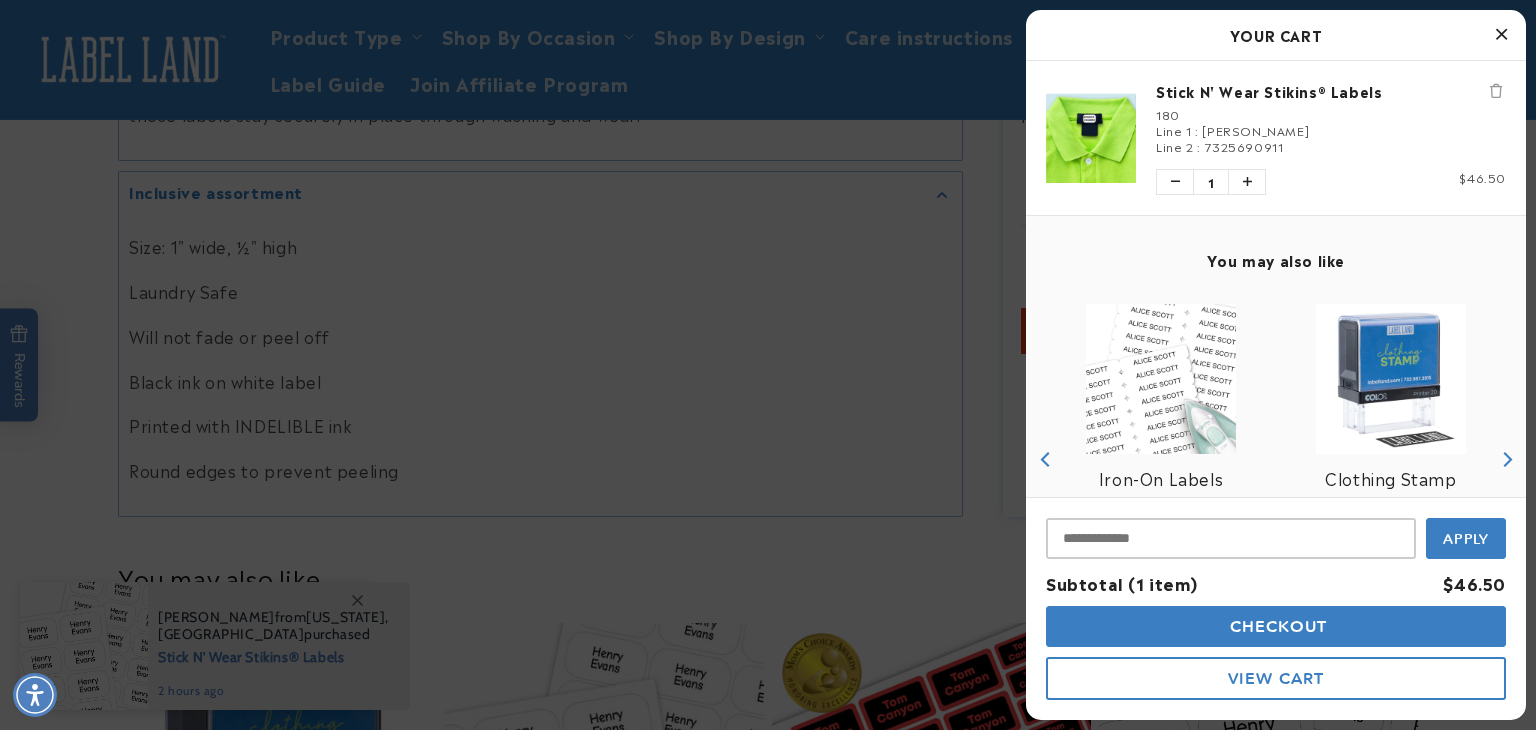 click on "Checkout" at bounding box center [1276, 626] 